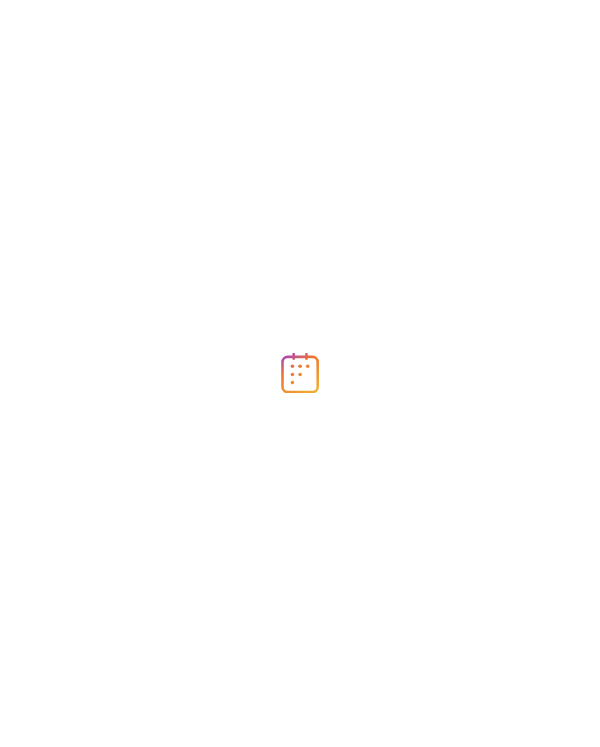 scroll, scrollTop: 0, scrollLeft: 0, axis: both 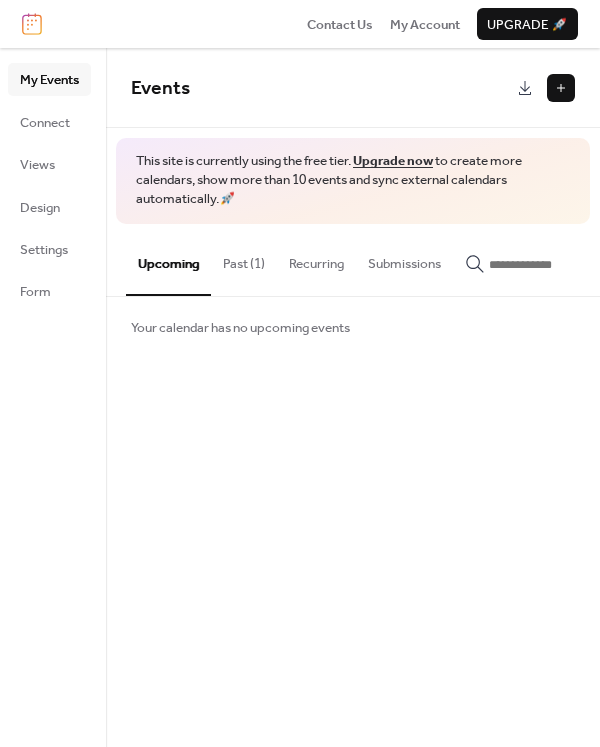 click on "Upgrade now" at bounding box center (393, 161) 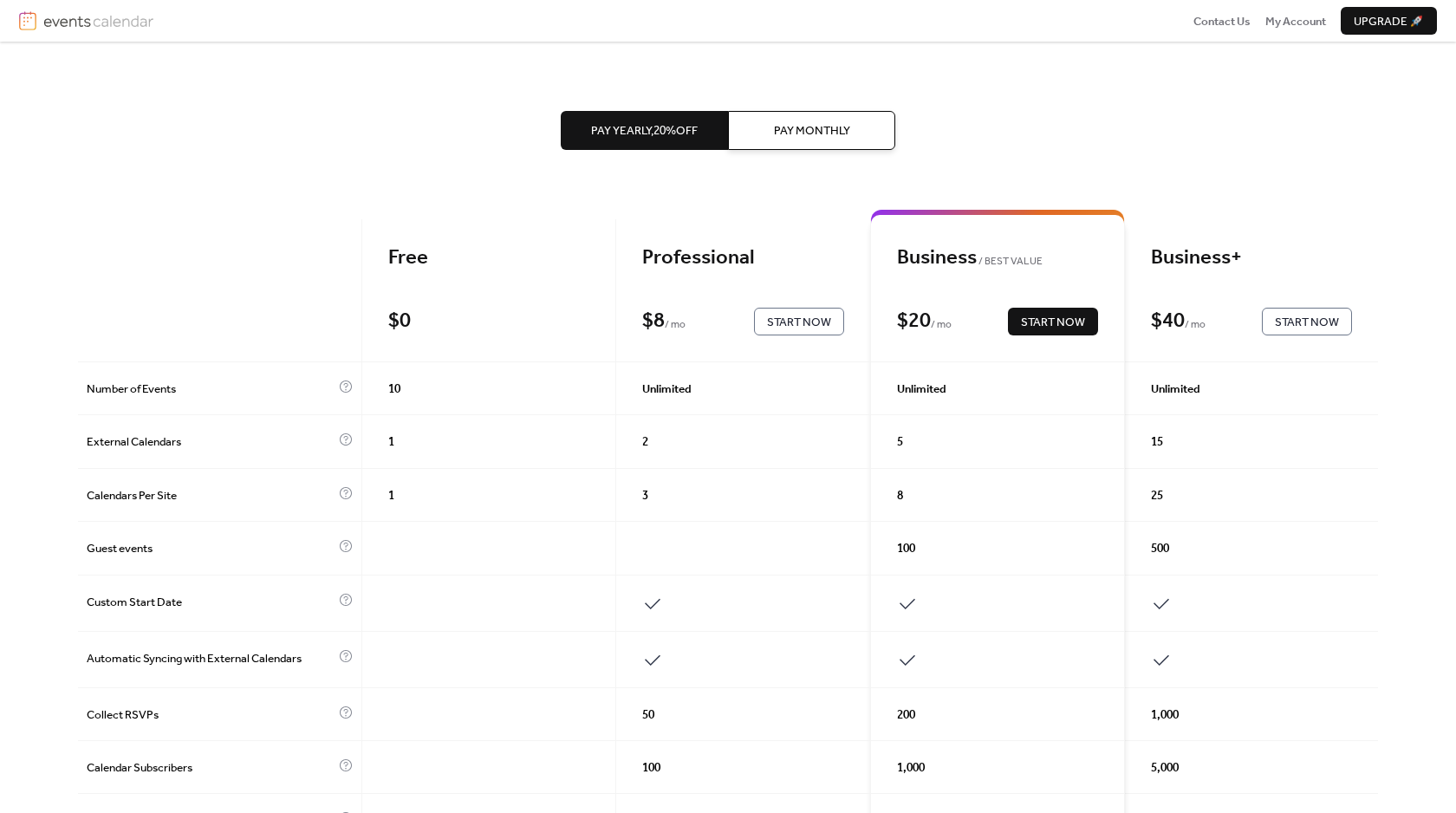 scroll, scrollTop: 0, scrollLeft: 0, axis: both 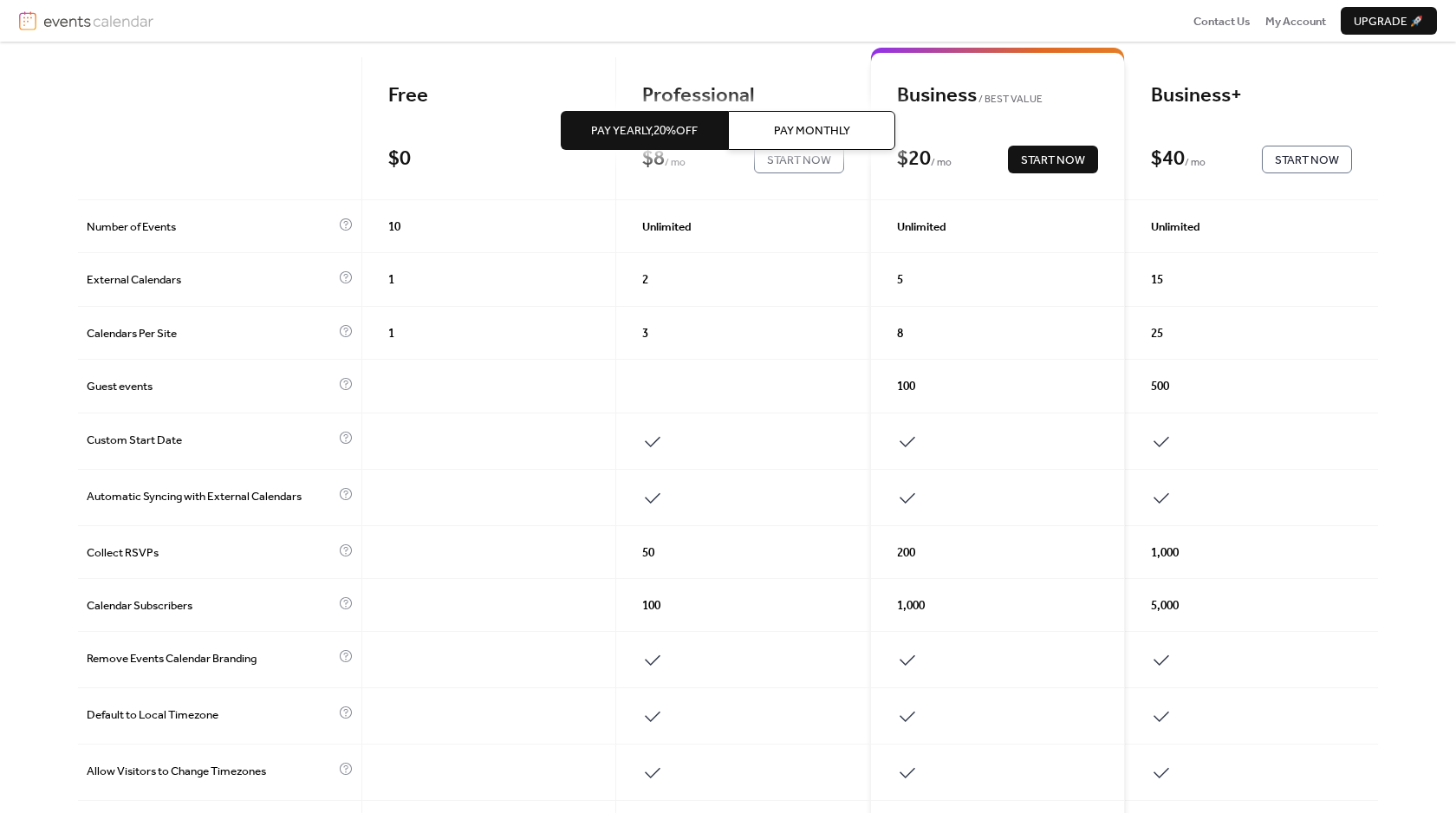 click on "Pay Yearly,  20%  off Pay Monthly" at bounding box center [728, 130] 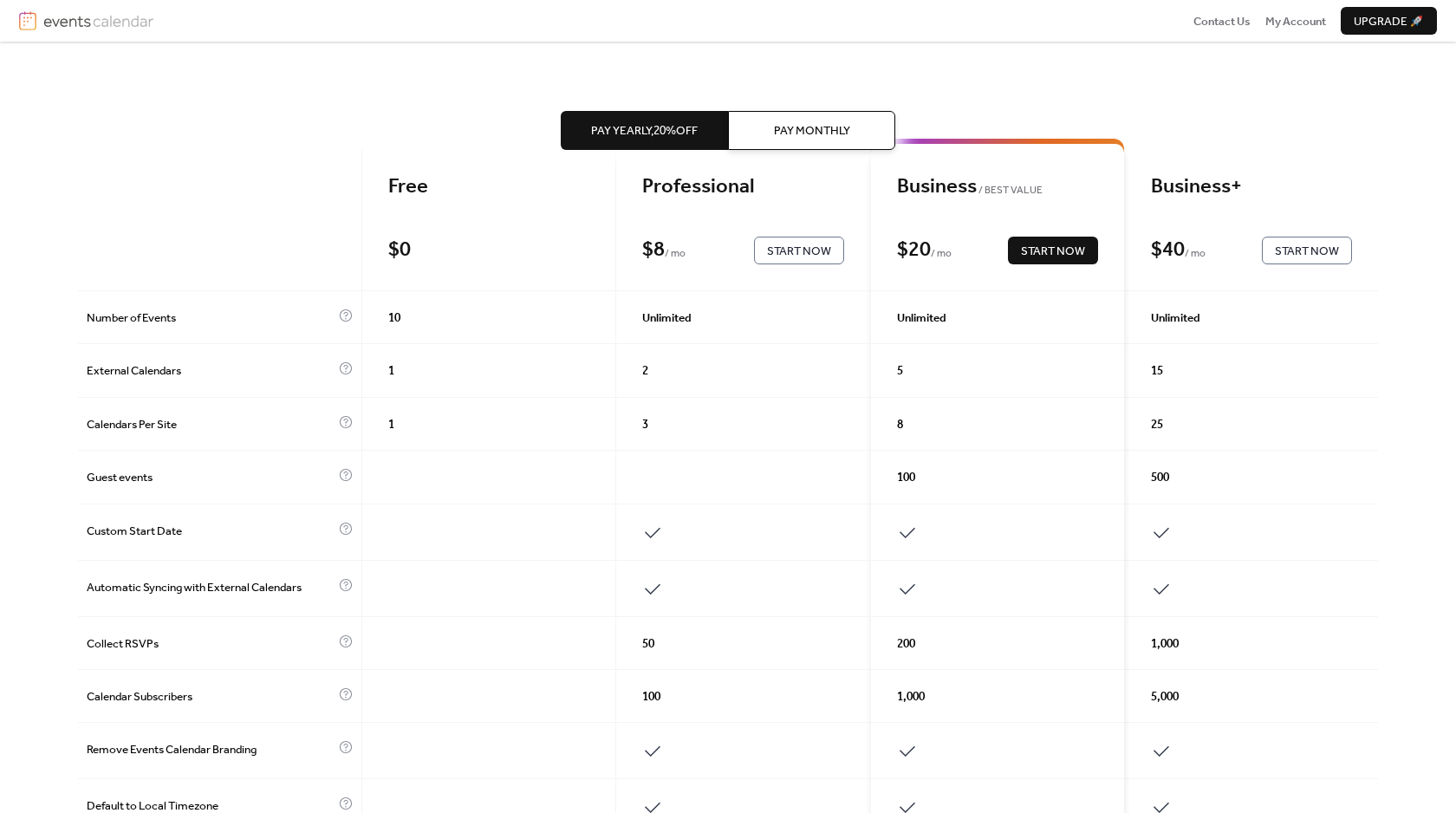 click on "Start Now" at bounding box center (799, 251) 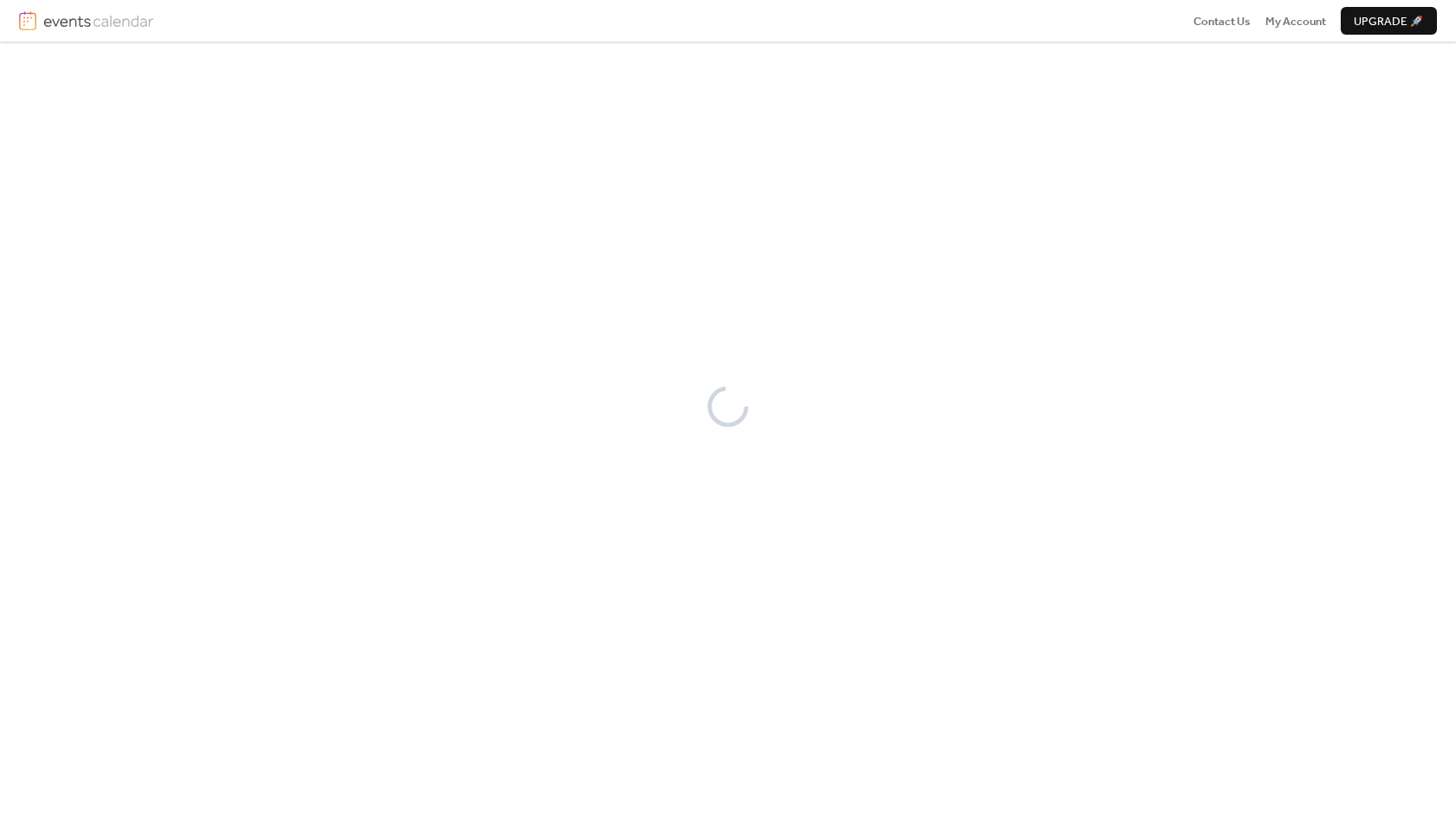 scroll, scrollTop: 0, scrollLeft: 0, axis: both 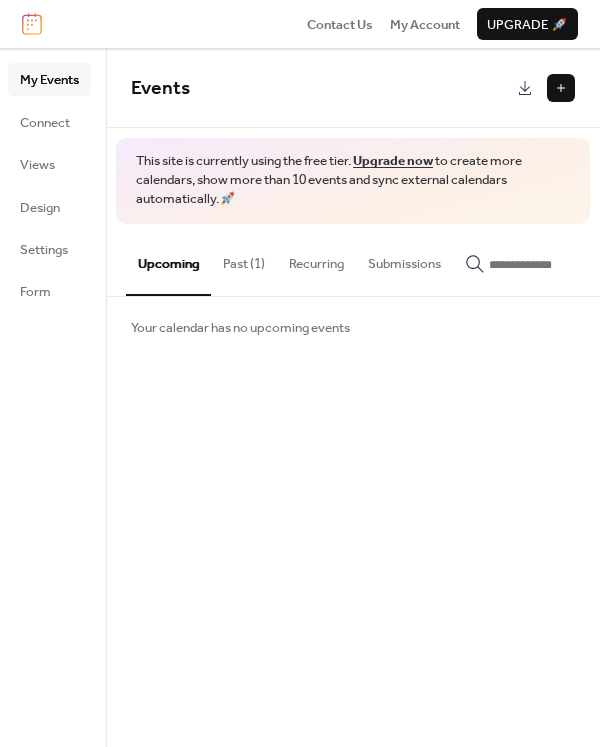 click at bounding box center [561, 88] 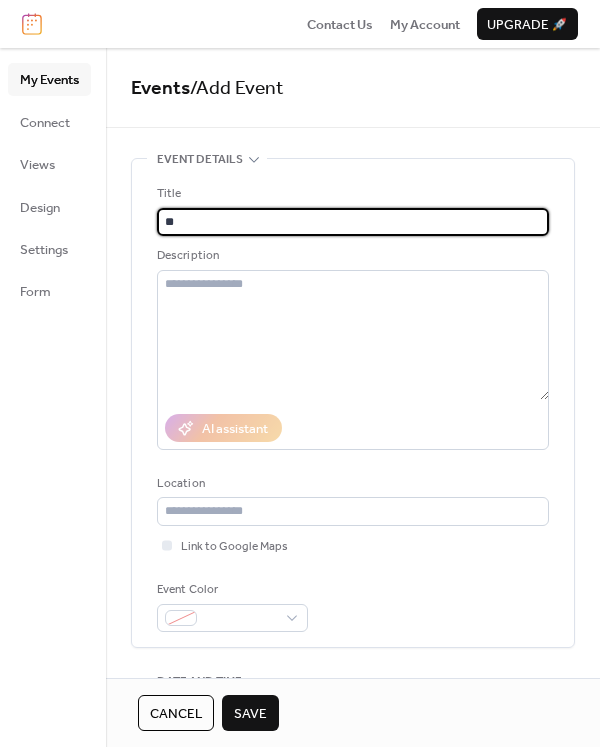 type on "*" 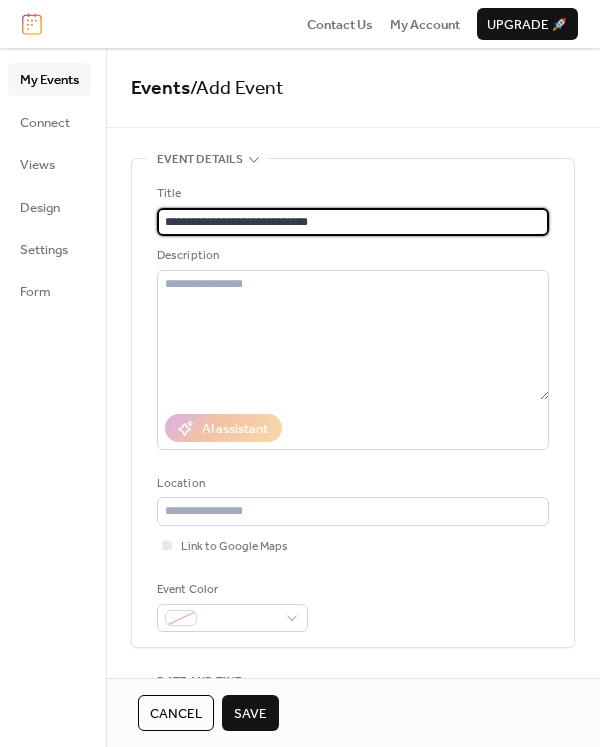 type on "**********" 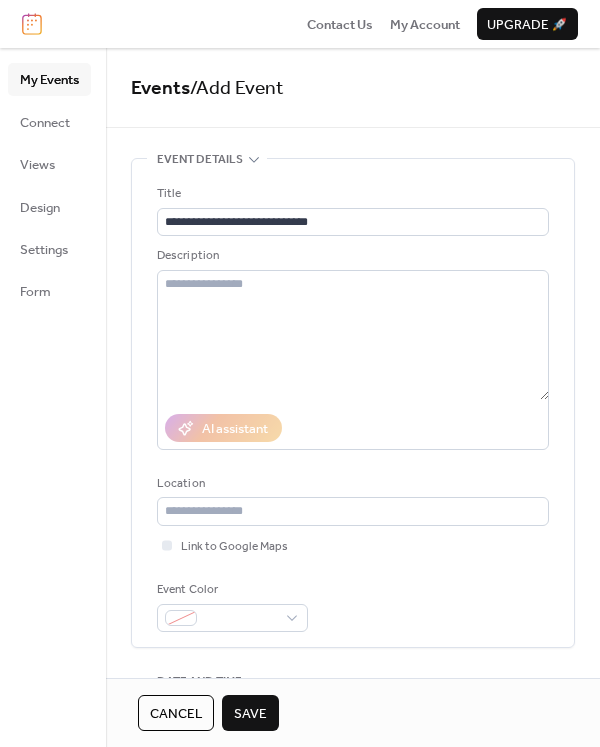 click on "Save" at bounding box center [250, 714] 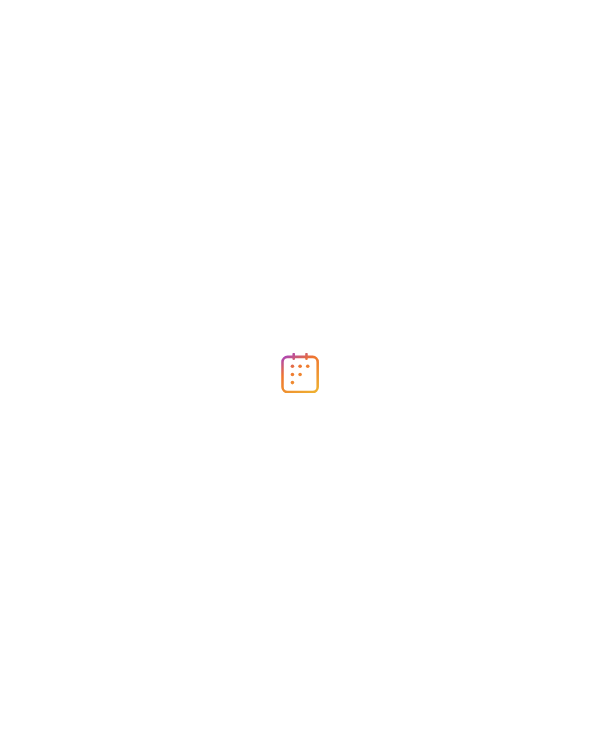 scroll, scrollTop: 0, scrollLeft: 0, axis: both 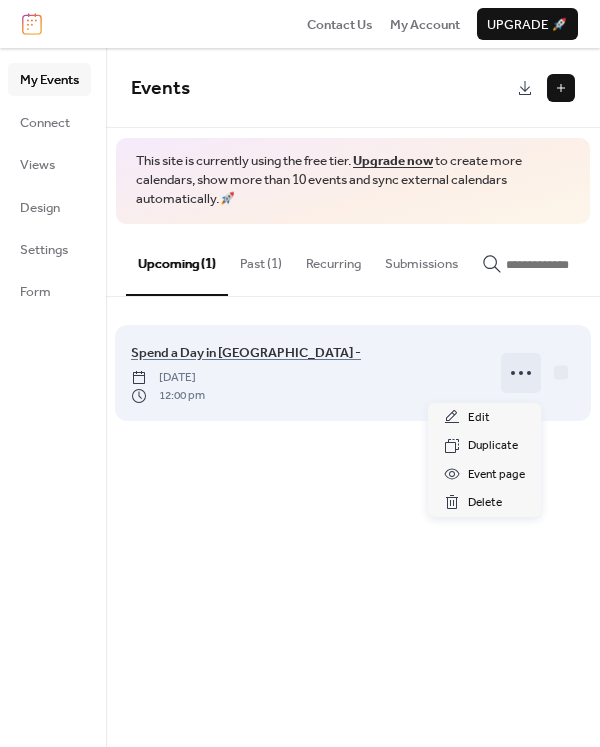 click 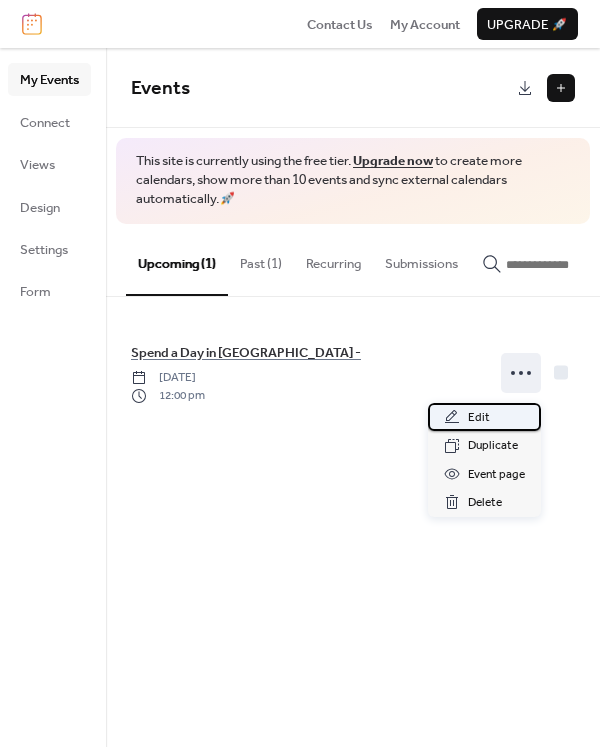 click on "Edit" at bounding box center (479, 418) 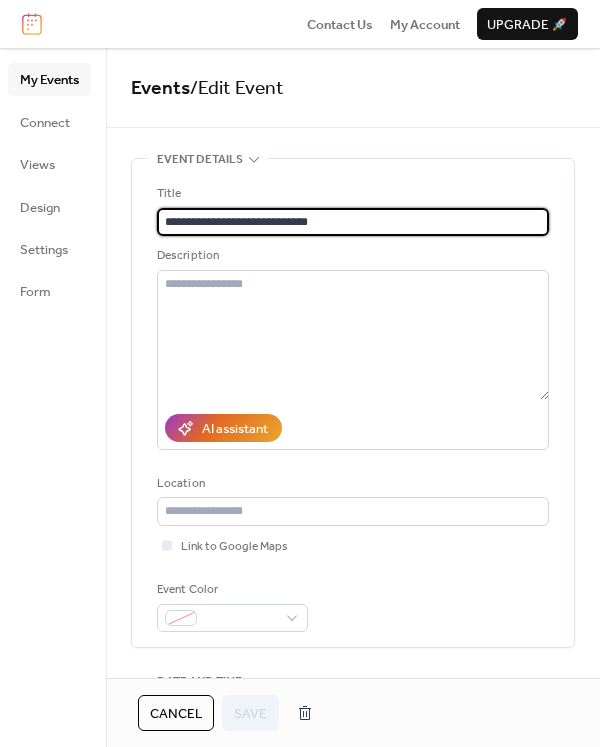 scroll, scrollTop: 1, scrollLeft: 0, axis: vertical 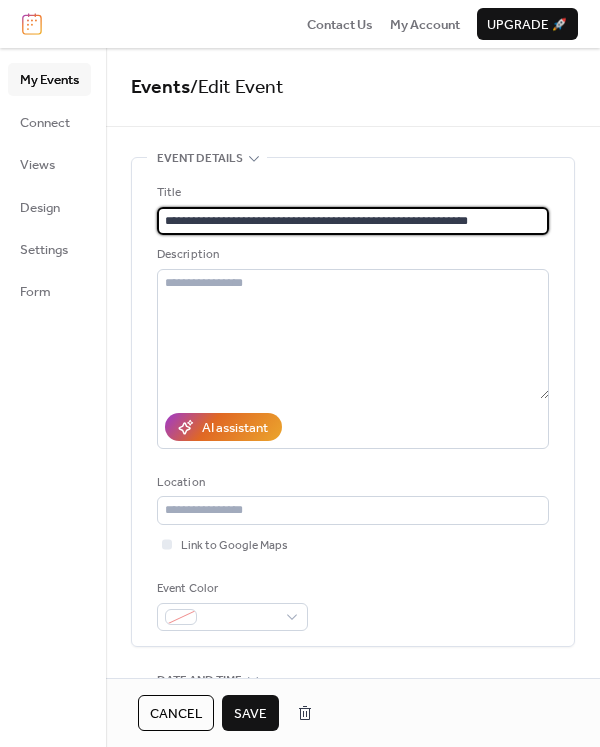 type on "**********" 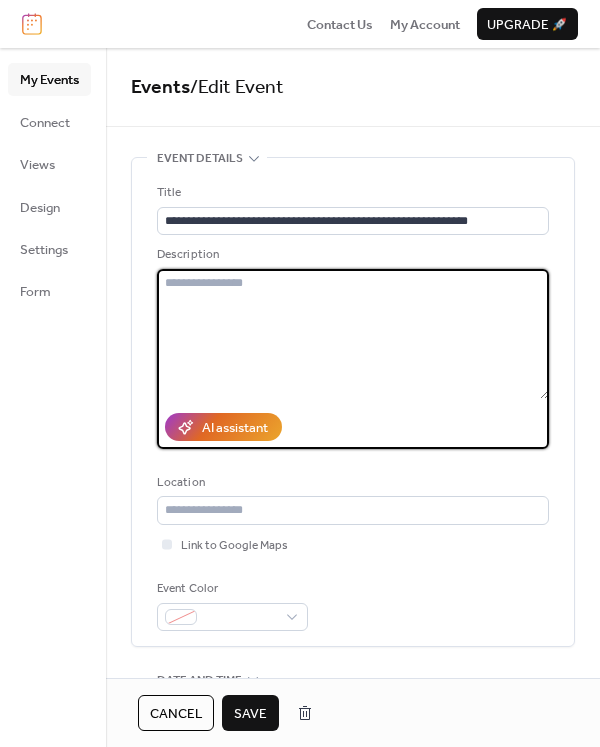 click at bounding box center [353, 334] 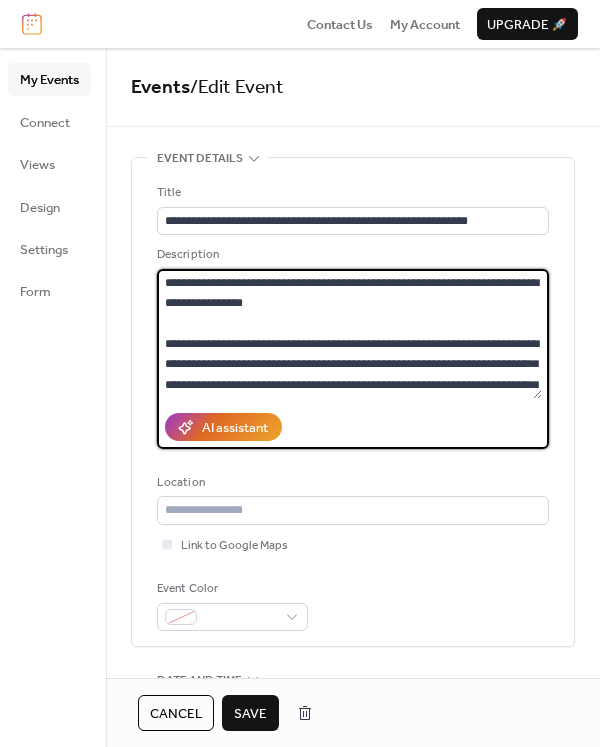 scroll, scrollTop: 445, scrollLeft: 0, axis: vertical 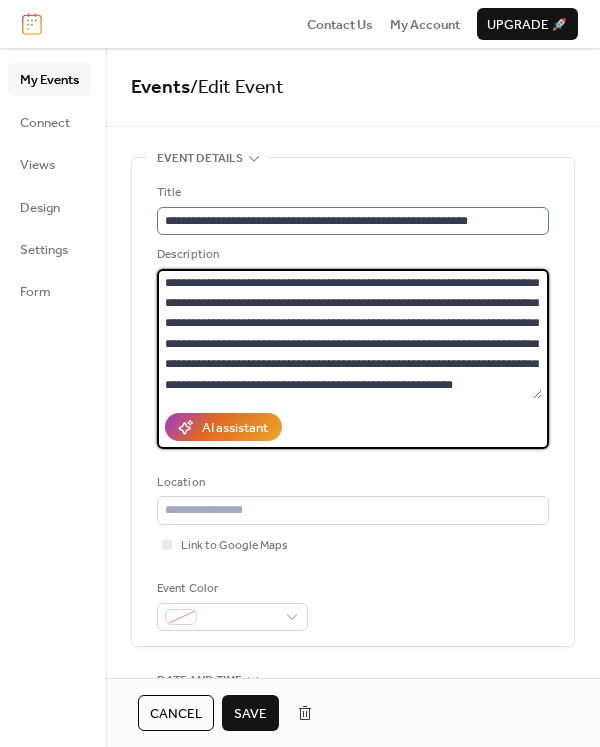 type on "**********" 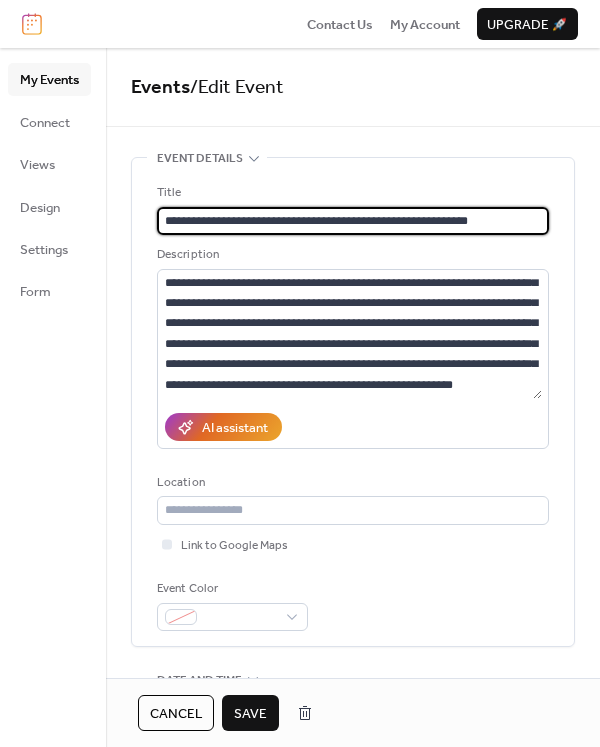 click on "**********" at bounding box center [353, 221] 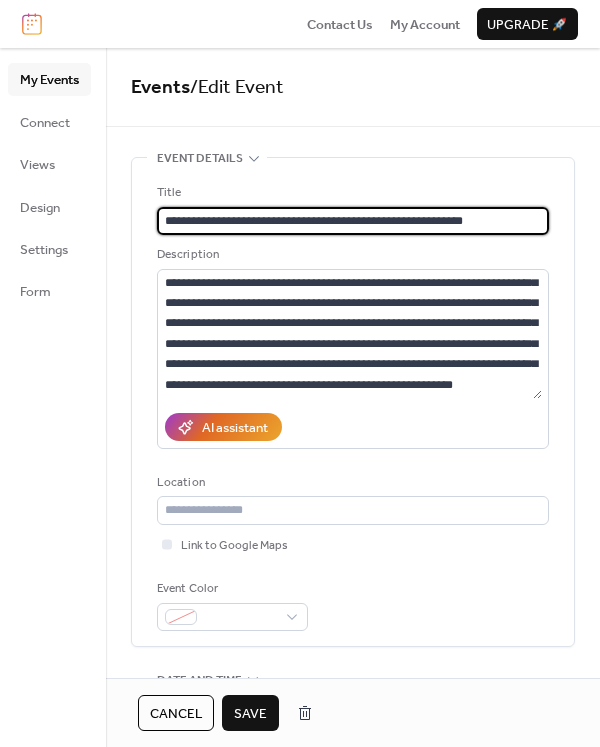 click on "**********" at bounding box center (353, 221) 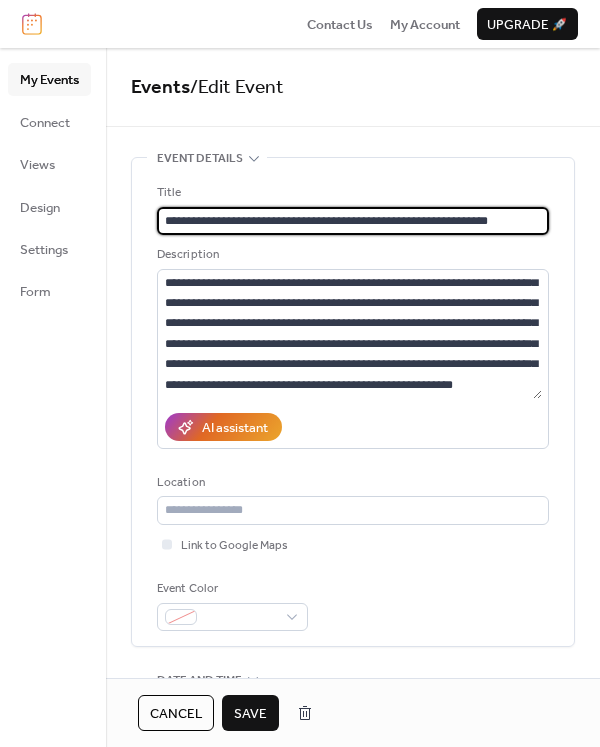 click on "**********" at bounding box center [353, 221] 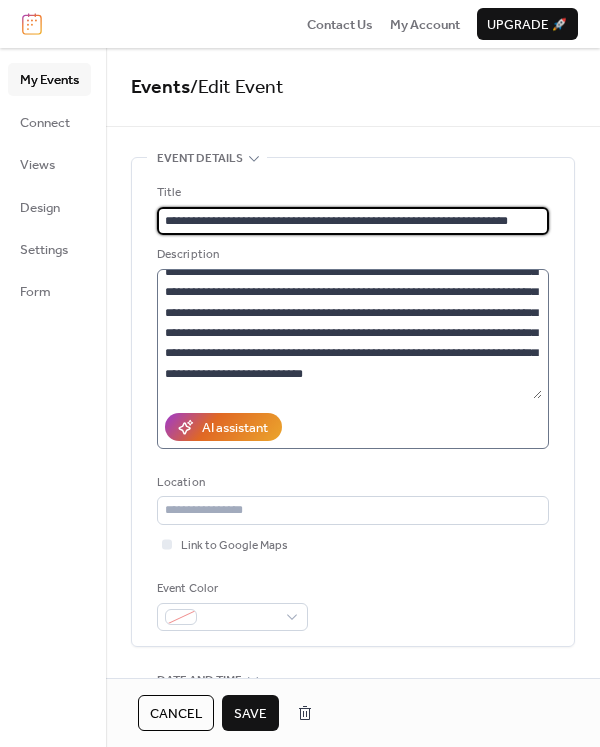 scroll, scrollTop: 0, scrollLeft: 0, axis: both 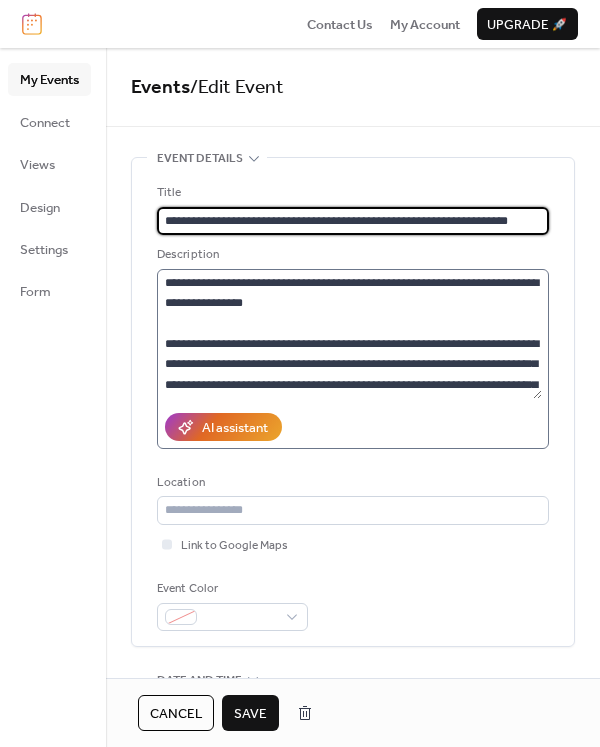 type on "**********" 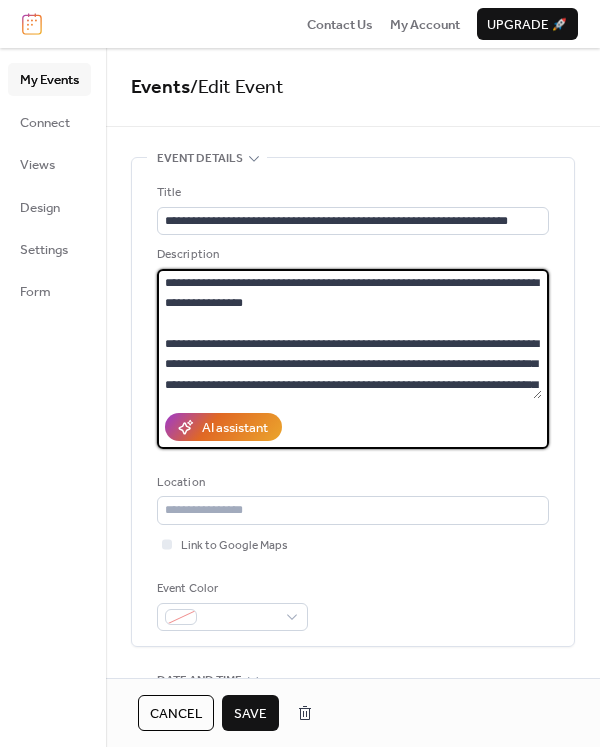 drag, startPoint x: 474, startPoint y: 280, endPoint x: 367, endPoint y: 301, distance: 109.041275 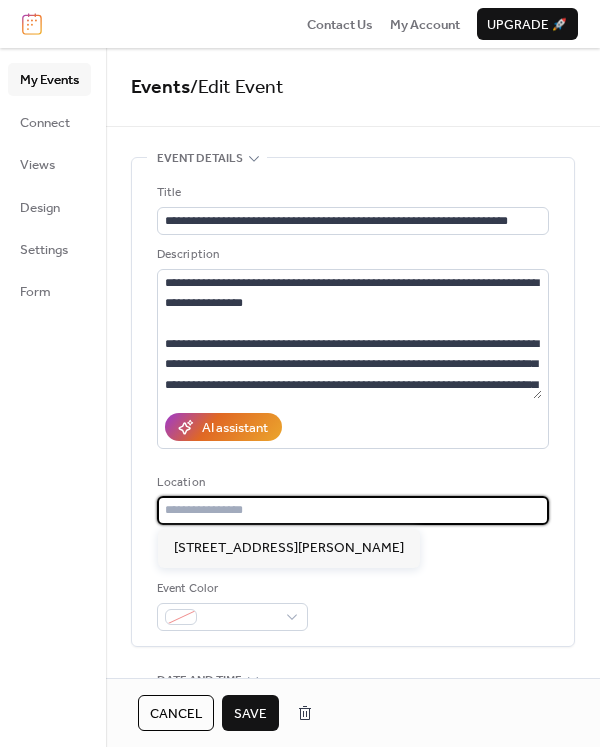 click at bounding box center (353, 510) 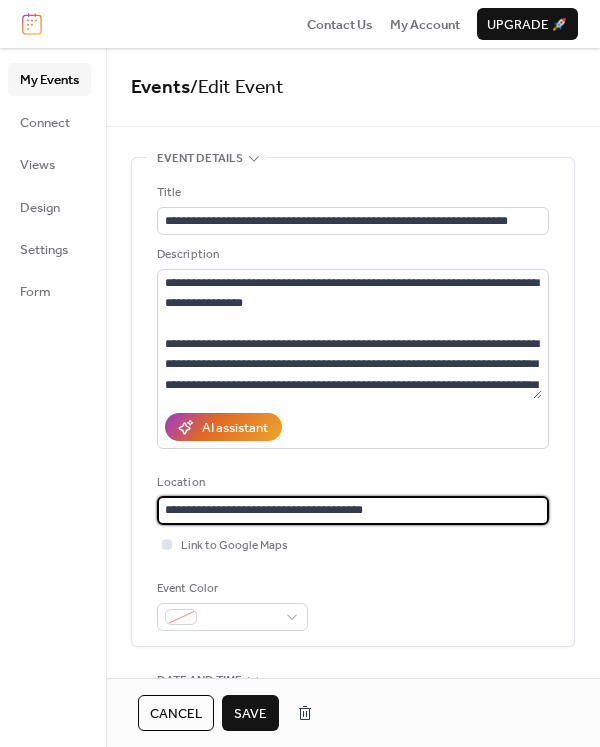 type on "**********" 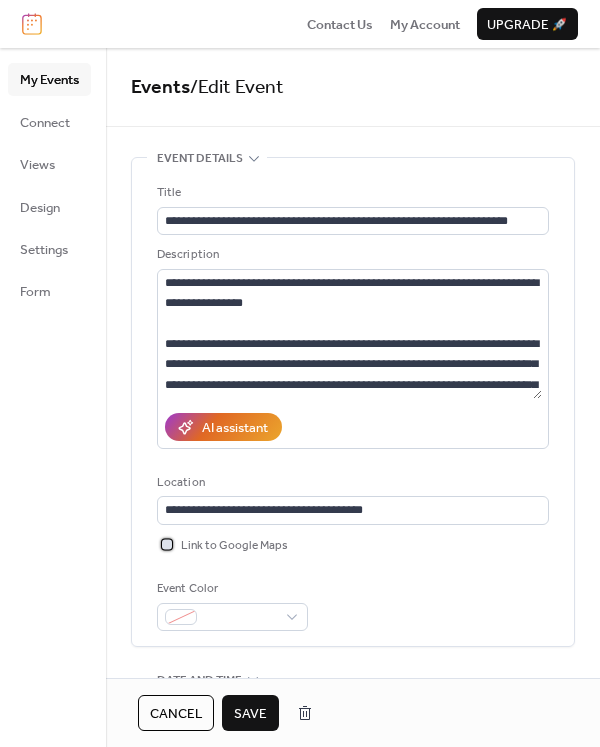 click at bounding box center (167, 544) 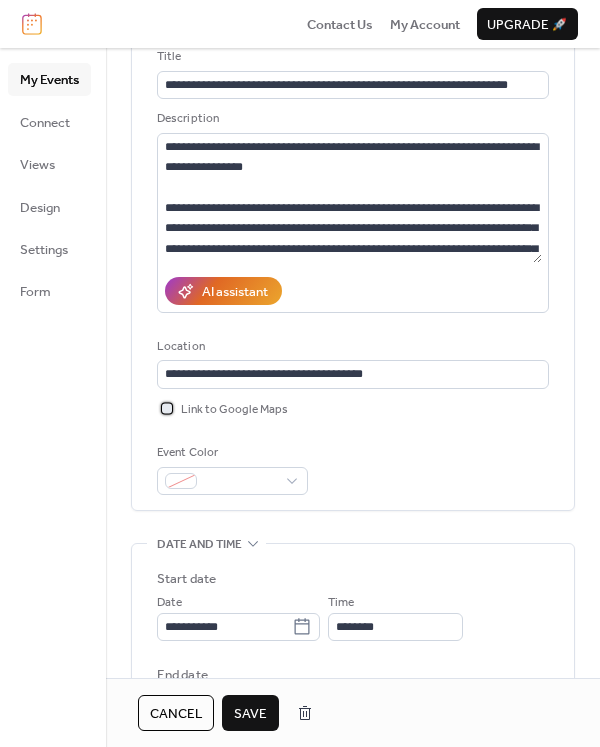 scroll, scrollTop: 151, scrollLeft: 0, axis: vertical 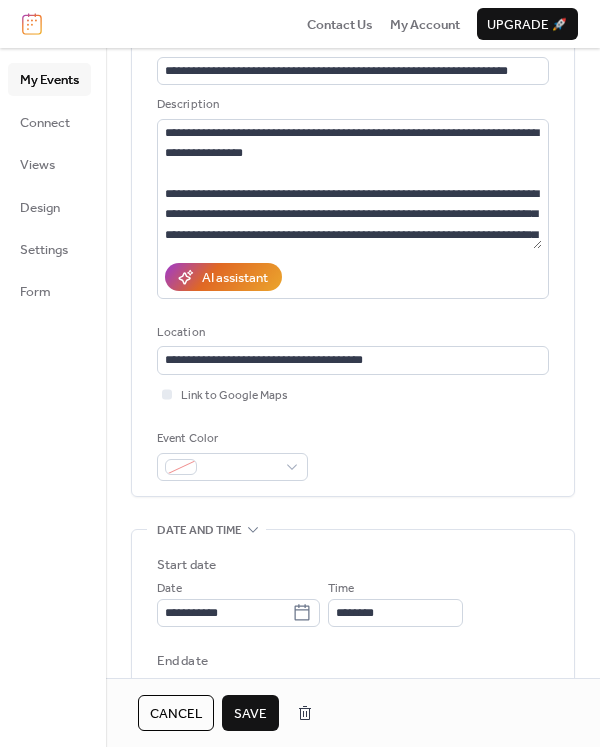 click on "Event Color" at bounding box center [353, 455] 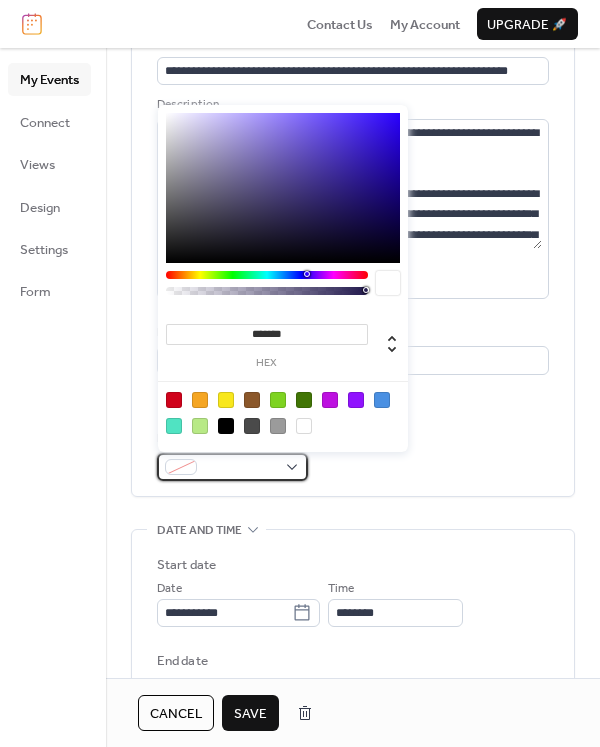 click at bounding box center (232, 467) 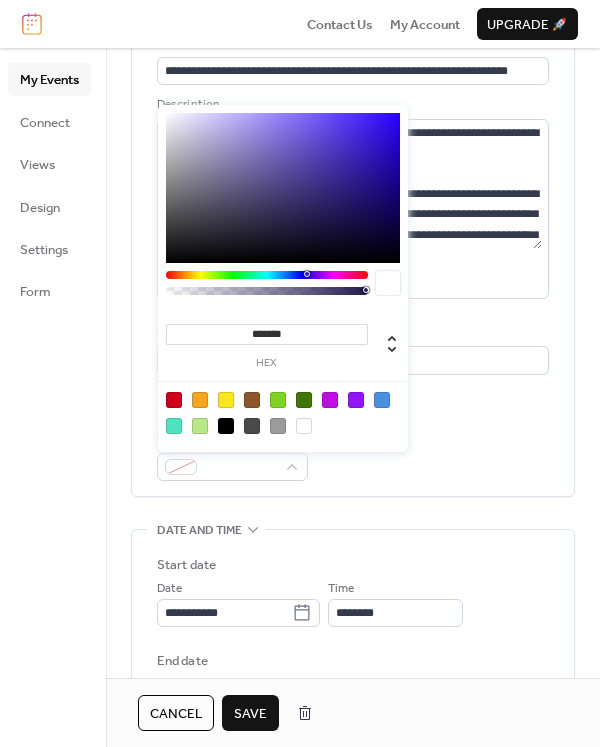 click at bounding box center (304, 400) 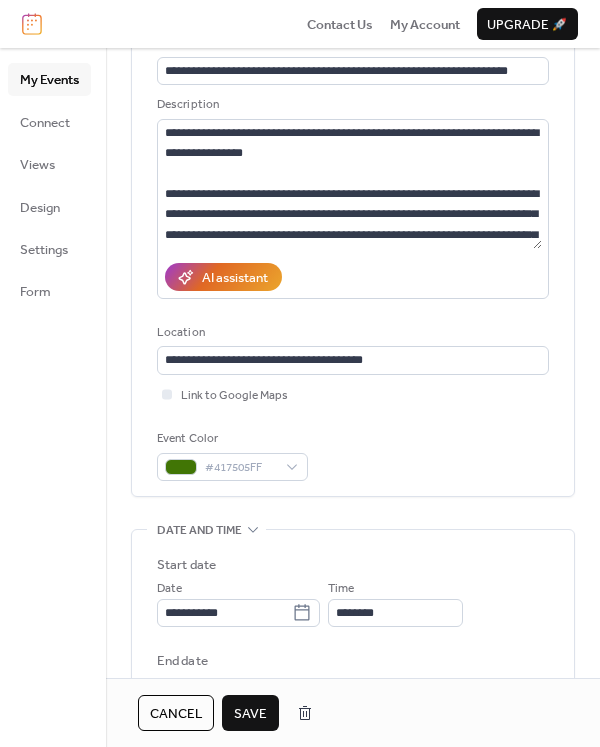 click on "Event Color #417505FF" at bounding box center (353, 455) 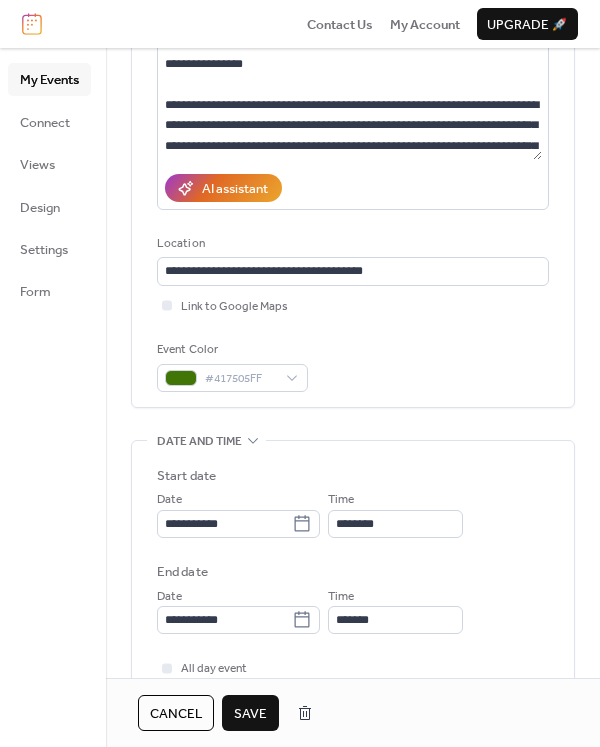 scroll, scrollTop: 241, scrollLeft: 0, axis: vertical 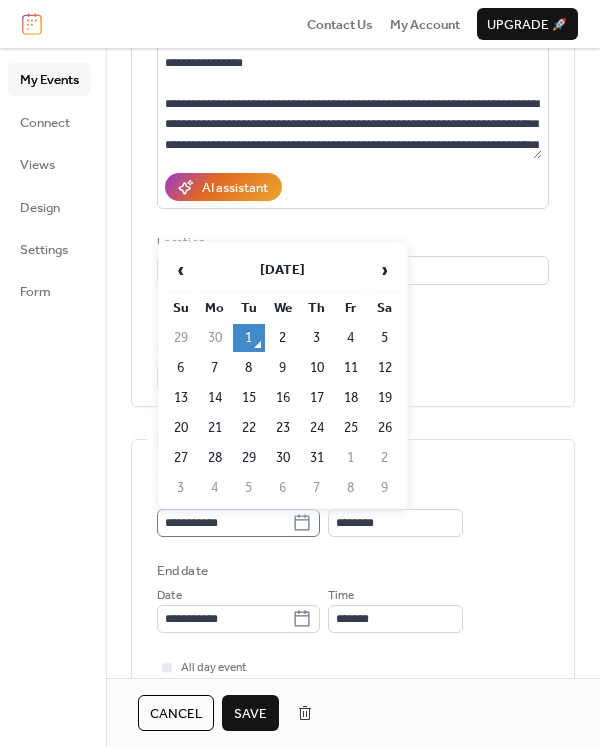 click 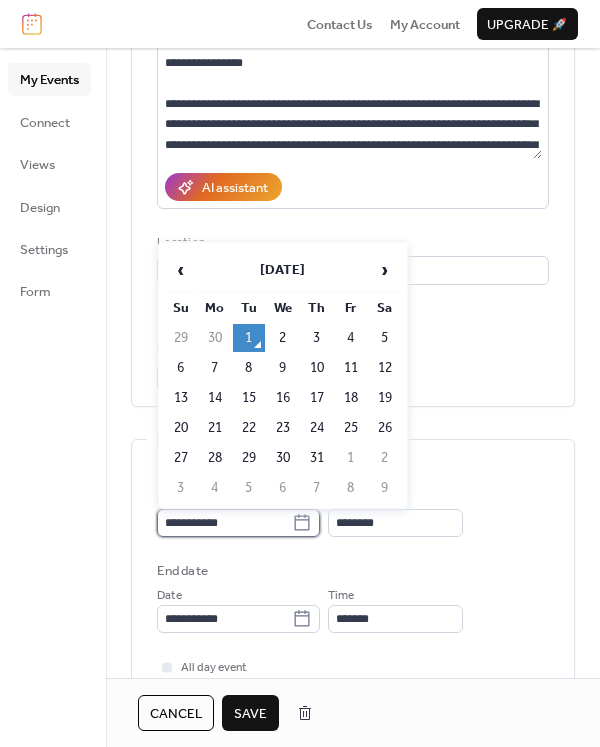 click on "**********" at bounding box center (224, 523) 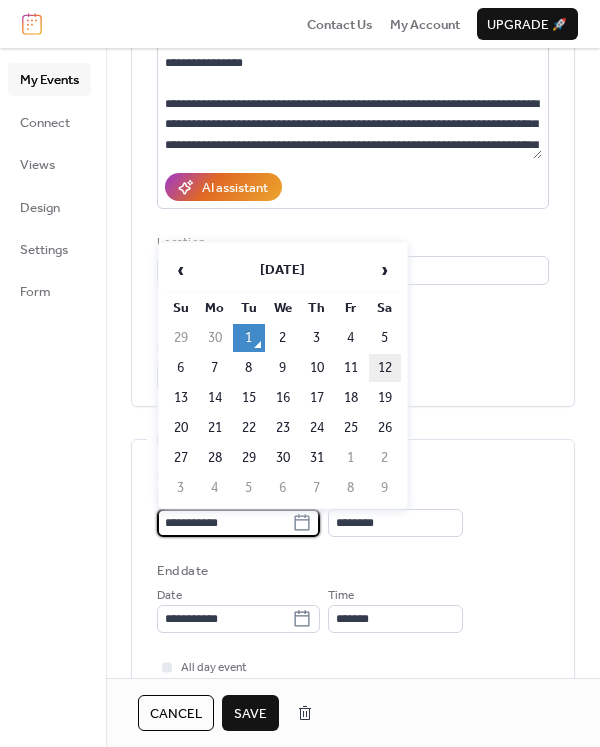 click on "12" at bounding box center (385, 368) 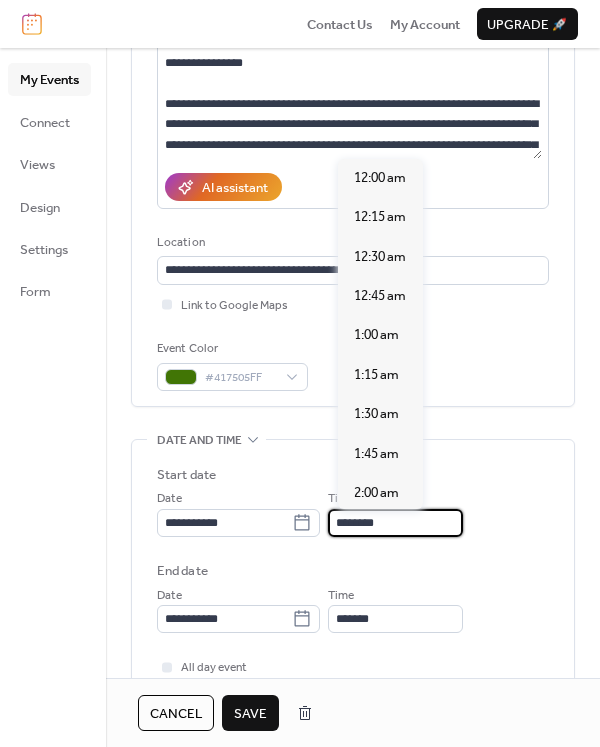 scroll, scrollTop: 1915, scrollLeft: 0, axis: vertical 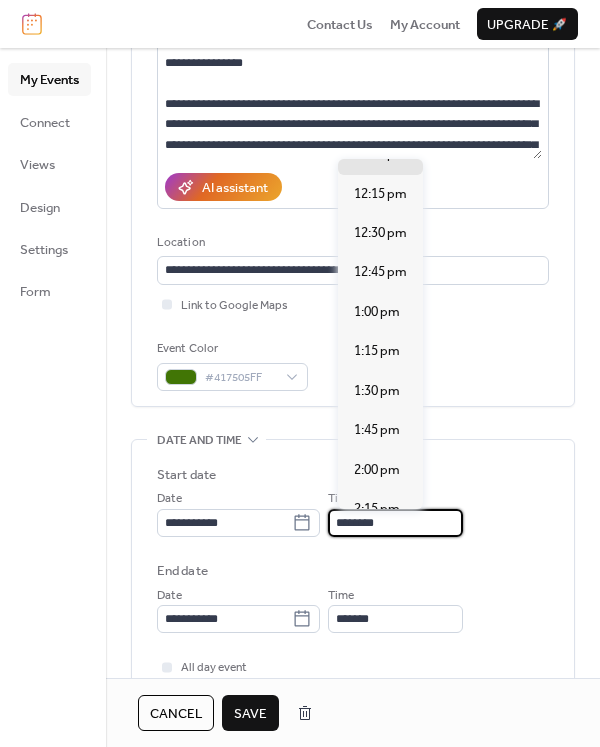 click on "********" at bounding box center [395, 523] 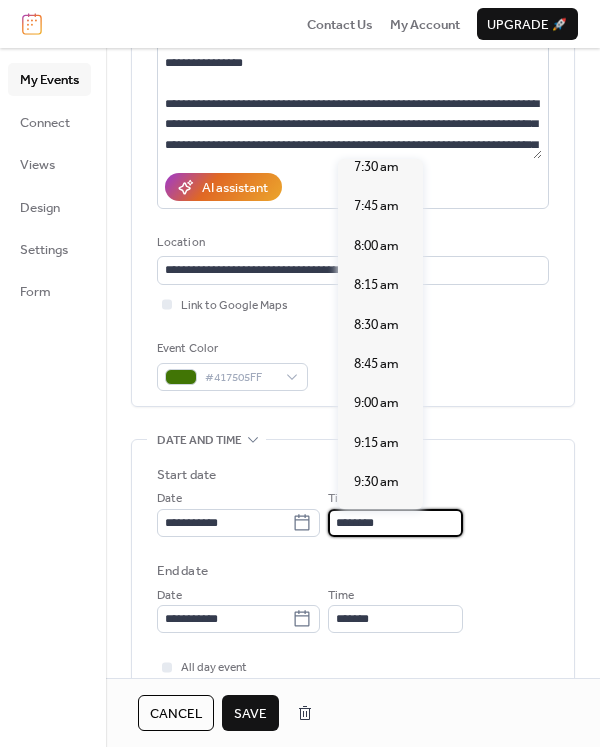 scroll, scrollTop: 1194, scrollLeft: 0, axis: vertical 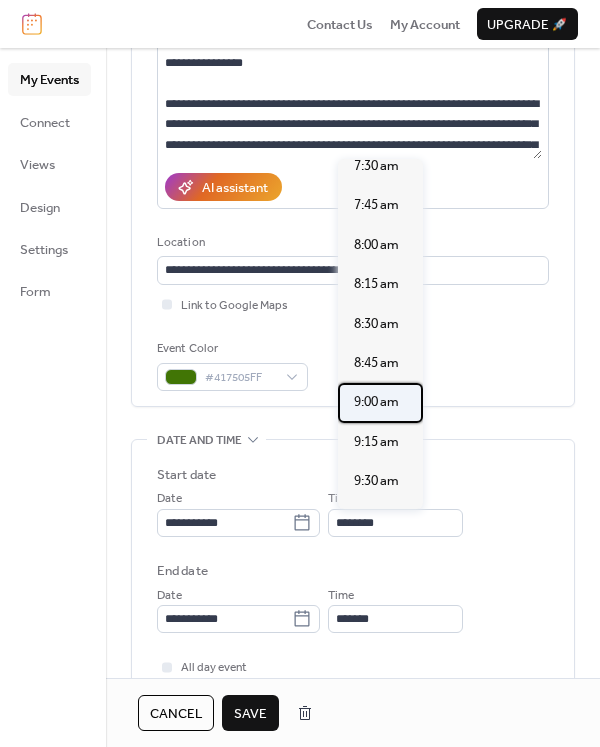 click on "9:00 am" at bounding box center (376, 402) 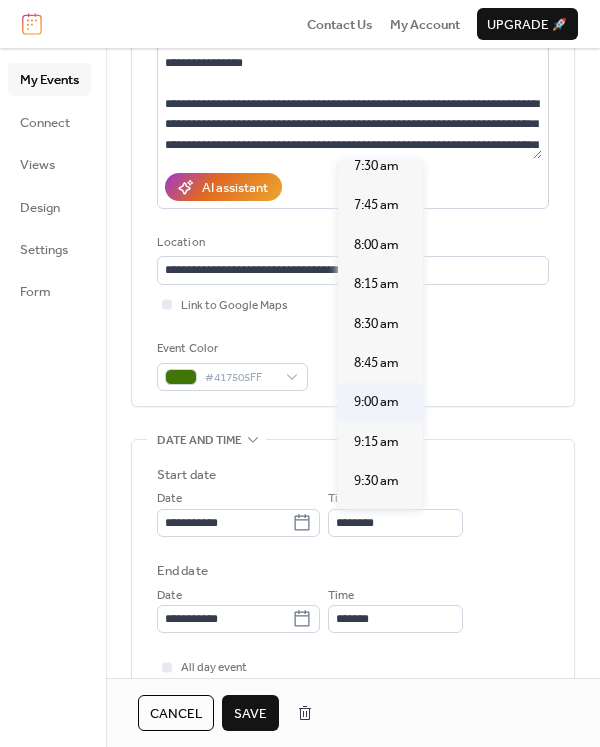 type on "*******" 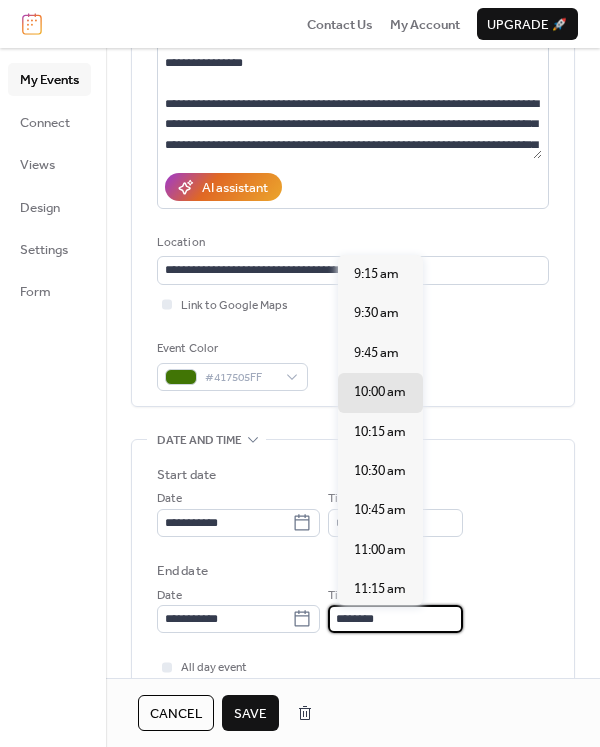 click on "********" at bounding box center [395, 619] 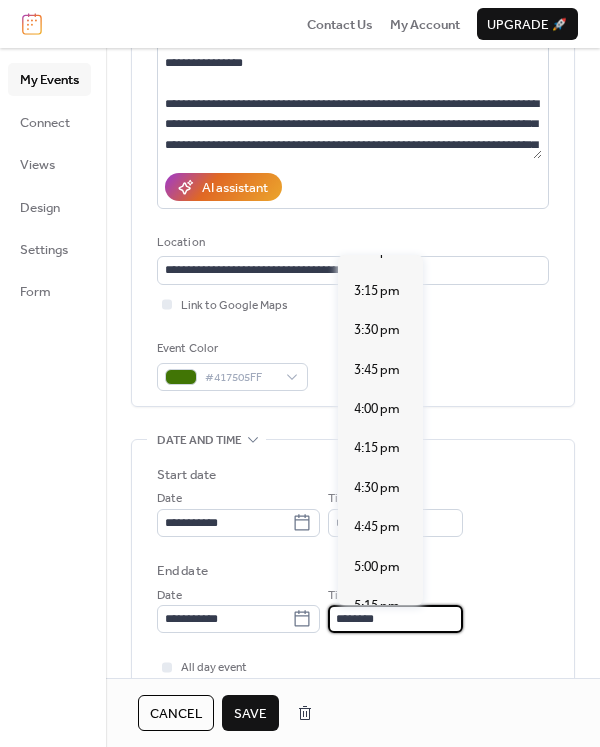 scroll, scrollTop: 932, scrollLeft: 0, axis: vertical 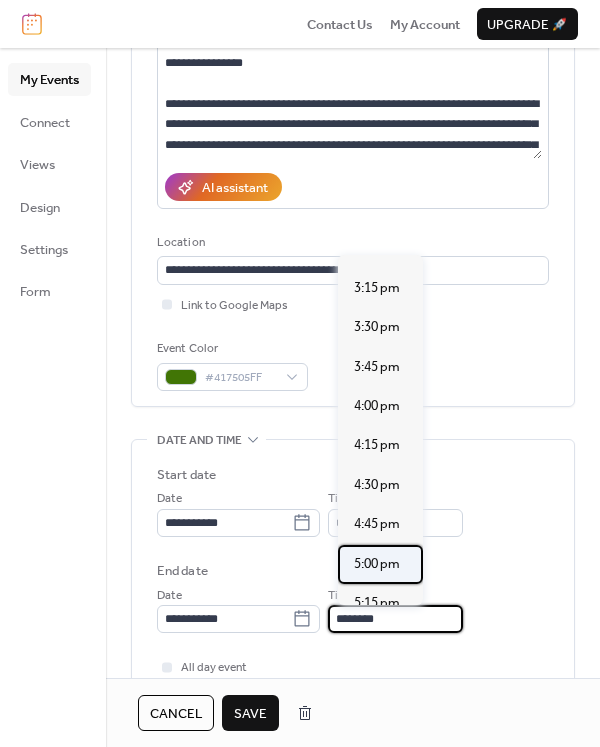 click on "5:00 pm" at bounding box center (377, 564) 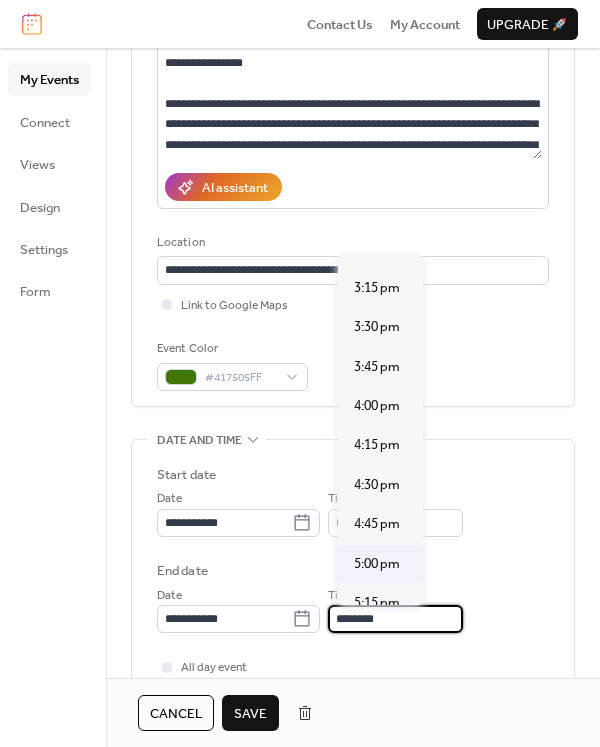 type on "*******" 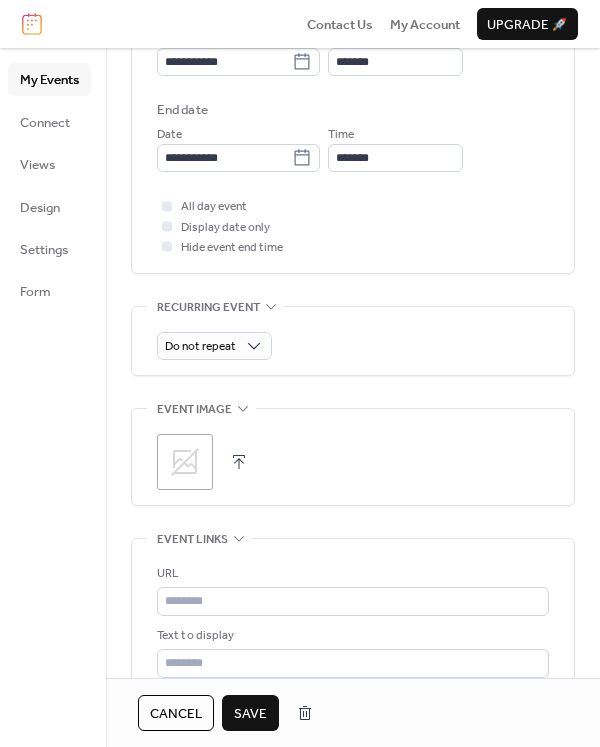 scroll, scrollTop: 713, scrollLeft: 0, axis: vertical 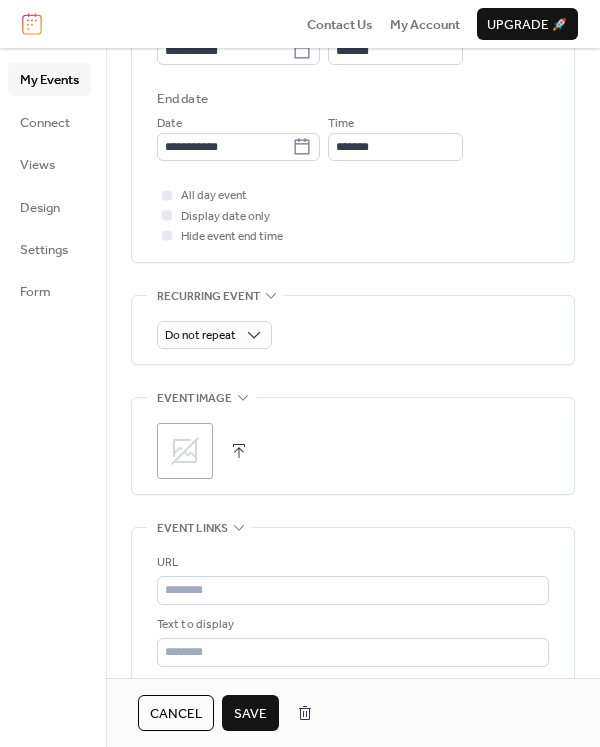 click 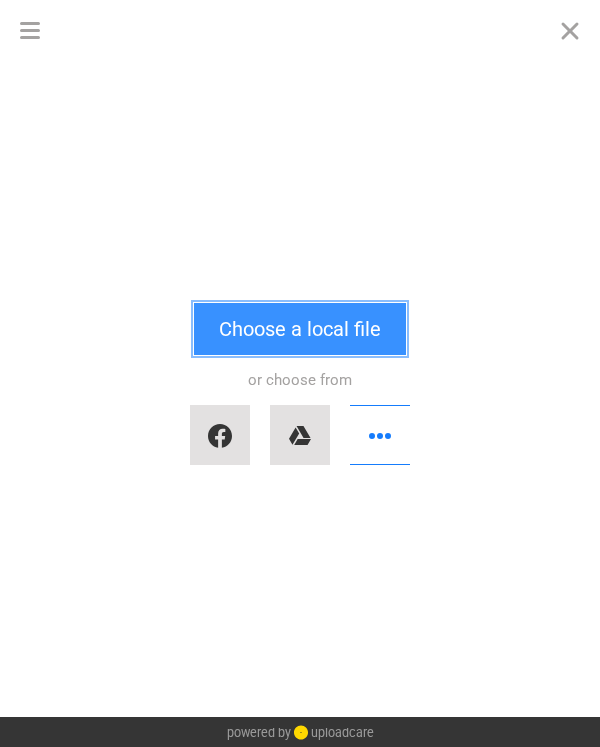 click on "Choose a local file" at bounding box center [300, 329] 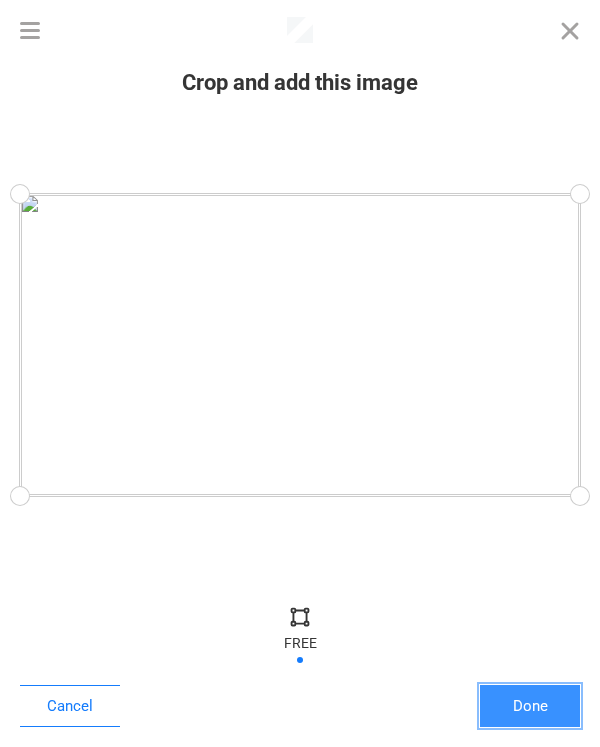 click on "Done" at bounding box center (530, 706) 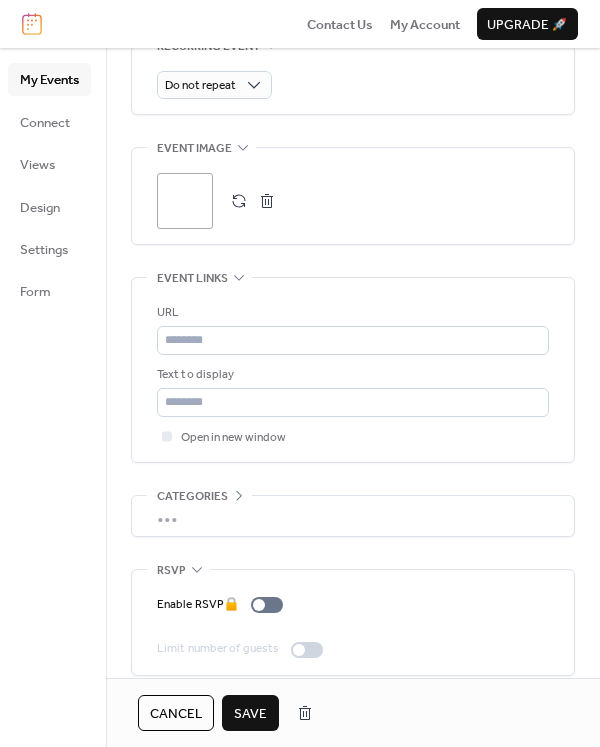 scroll, scrollTop: 981, scrollLeft: 0, axis: vertical 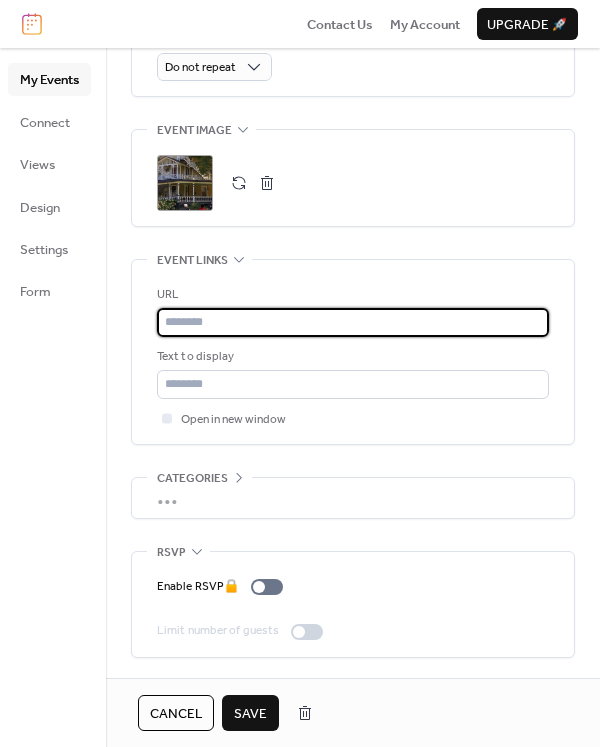 click at bounding box center [353, 322] 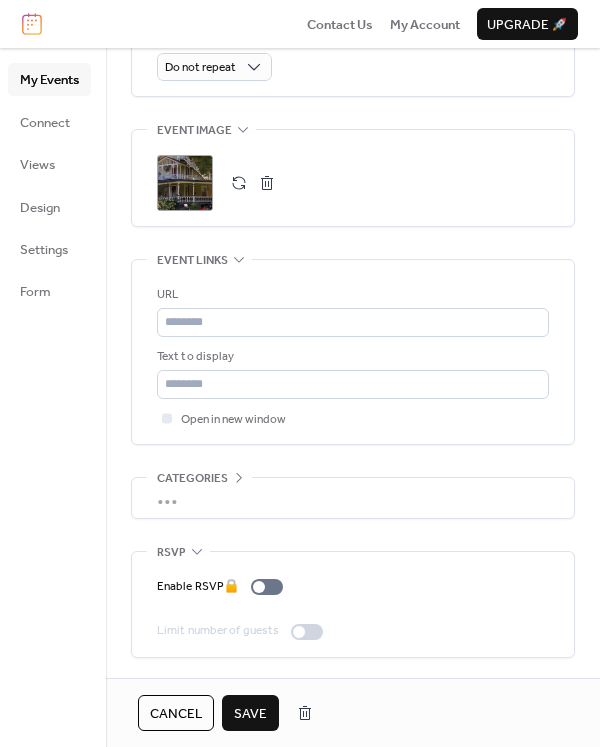 click 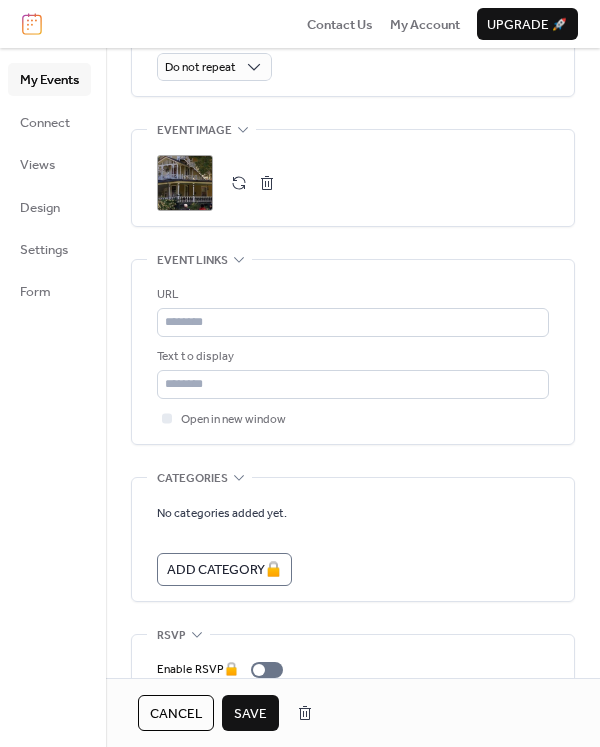 scroll, scrollTop: 981, scrollLeft: 0, axis: vertical 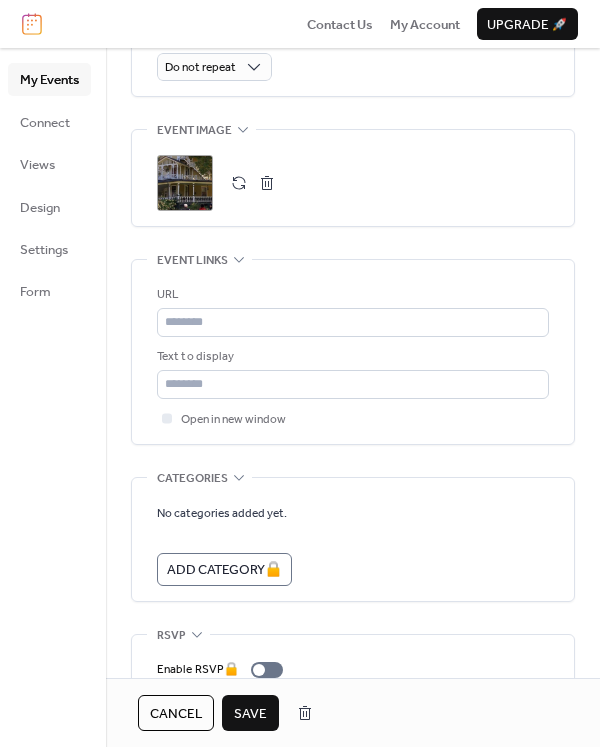 click on "Save" at bounding box center (250, 714) 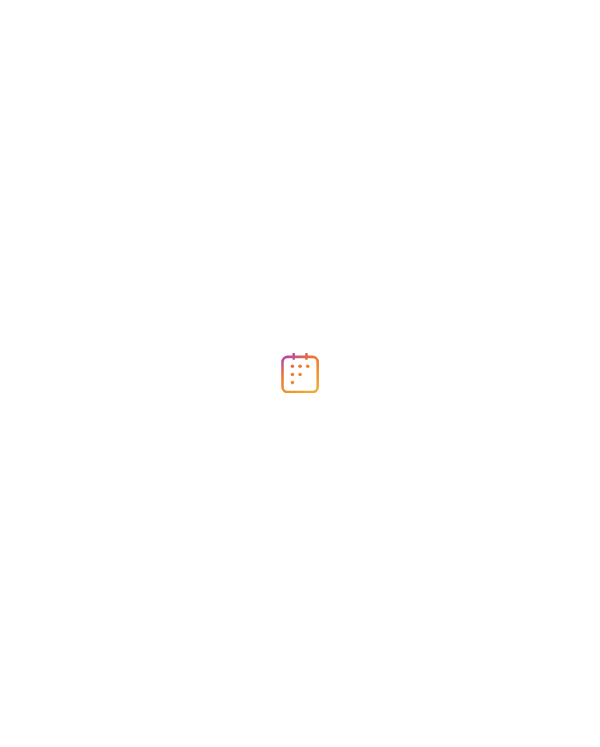 scroll, scrollTop: 0, scrollLeft: 0, axis: both 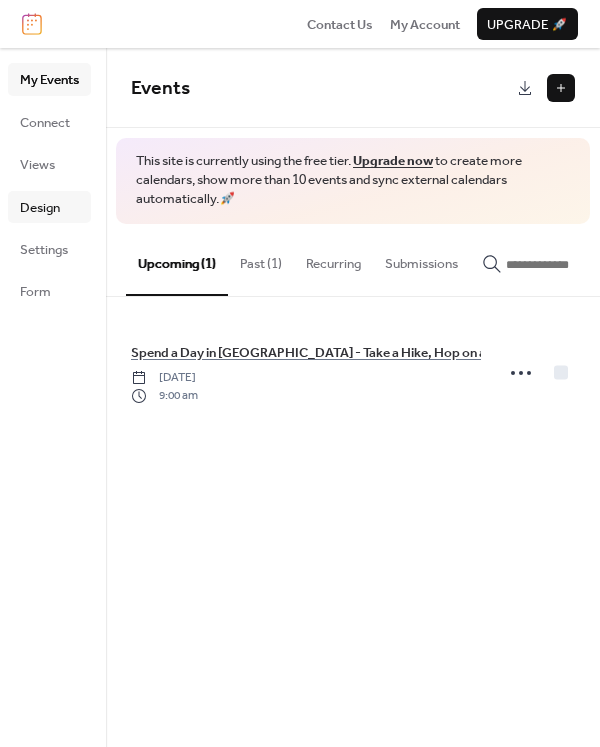 click on "Design" at bounding box center [40, 208] 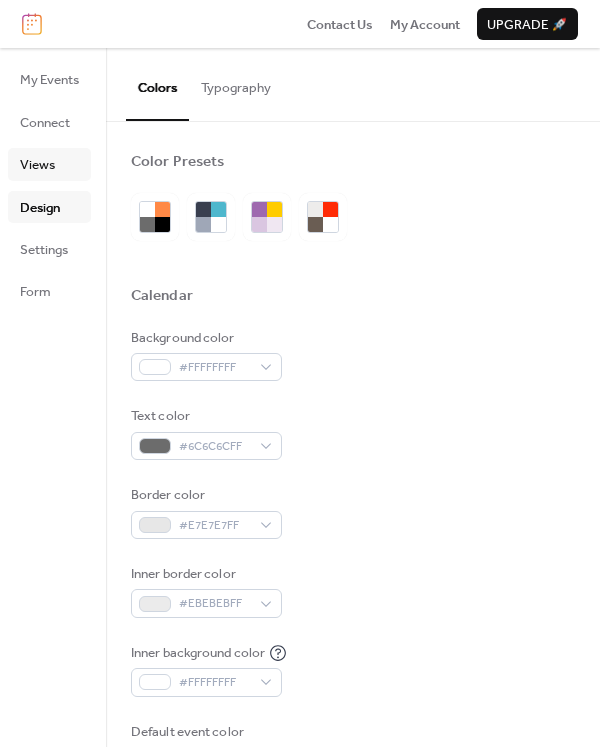 click on "Views" at bounding box center [37, 165] 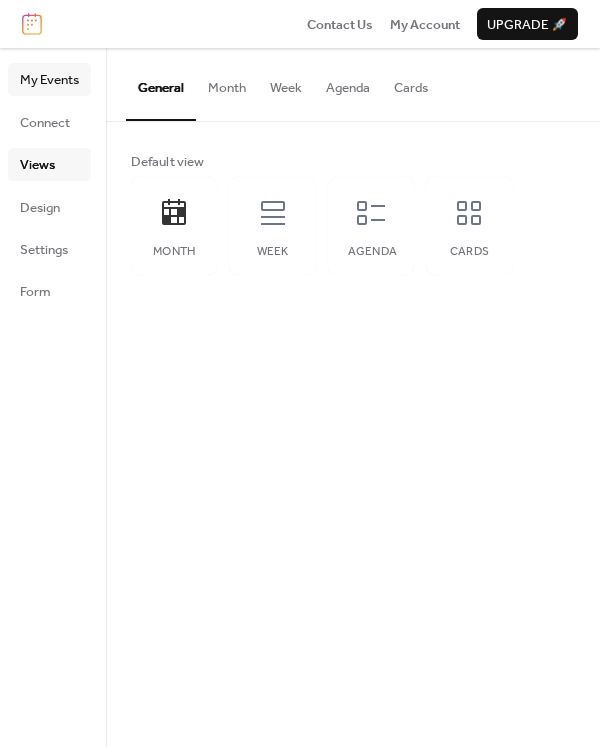 click on "My Events" at bounding box center [49, 80] 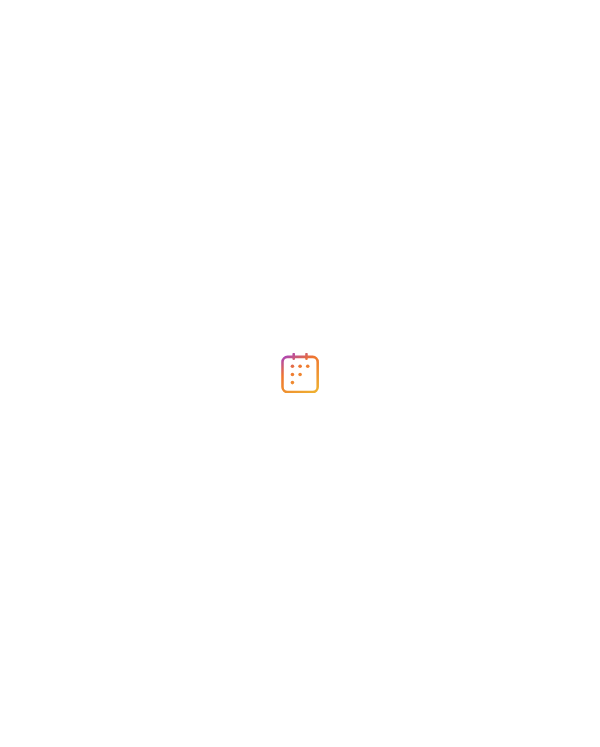 scroll, scrollTop: 0, scrollLeft: 0, axis: both 